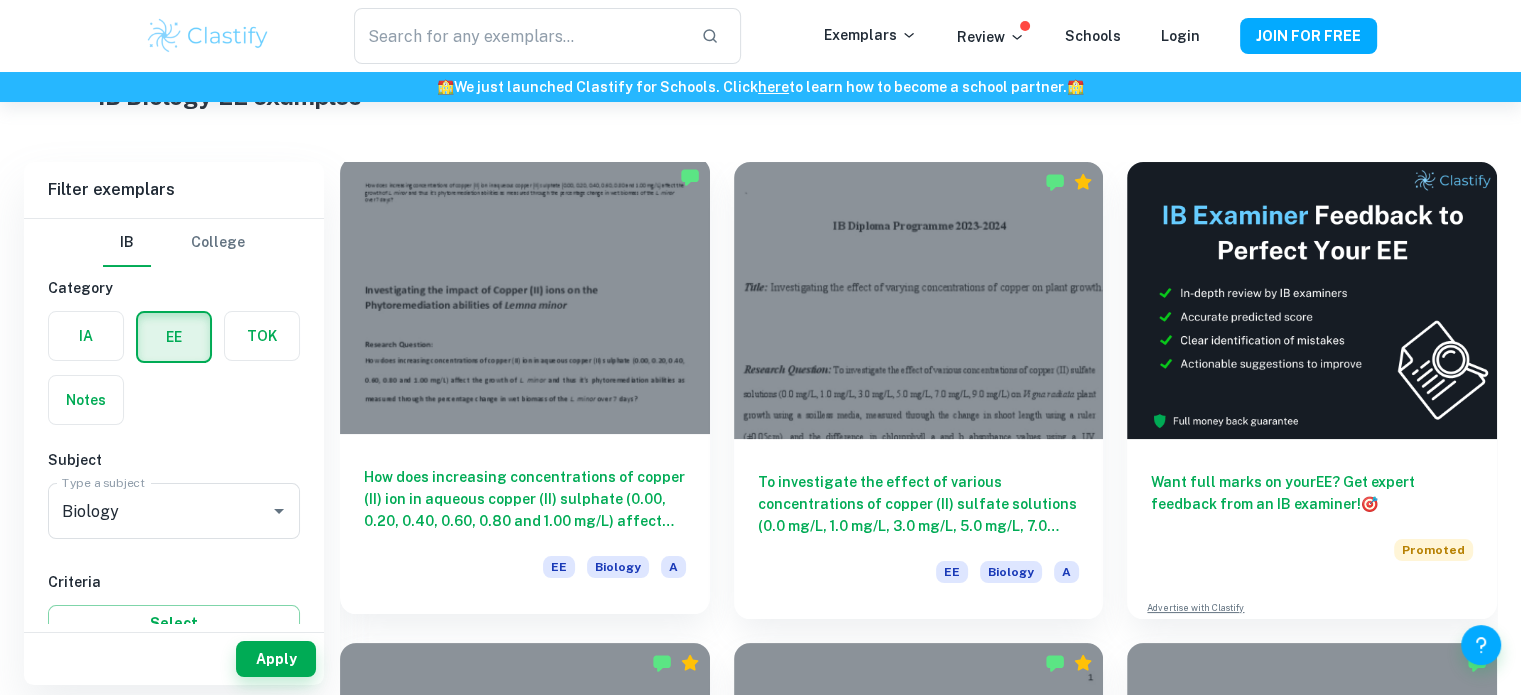 scroll, scrollTop: 91, scrollLeft: 0, axis: vertical 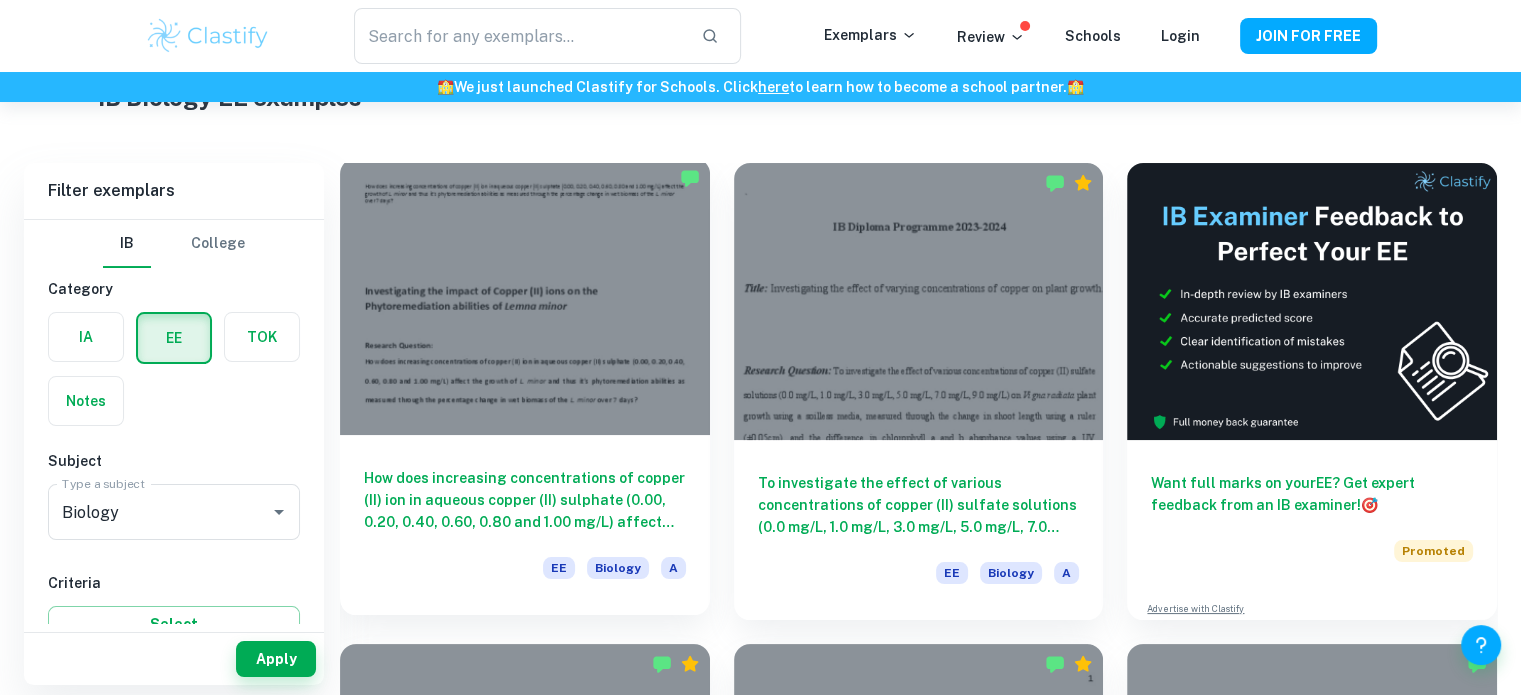 click at bounding box center [525, 296] 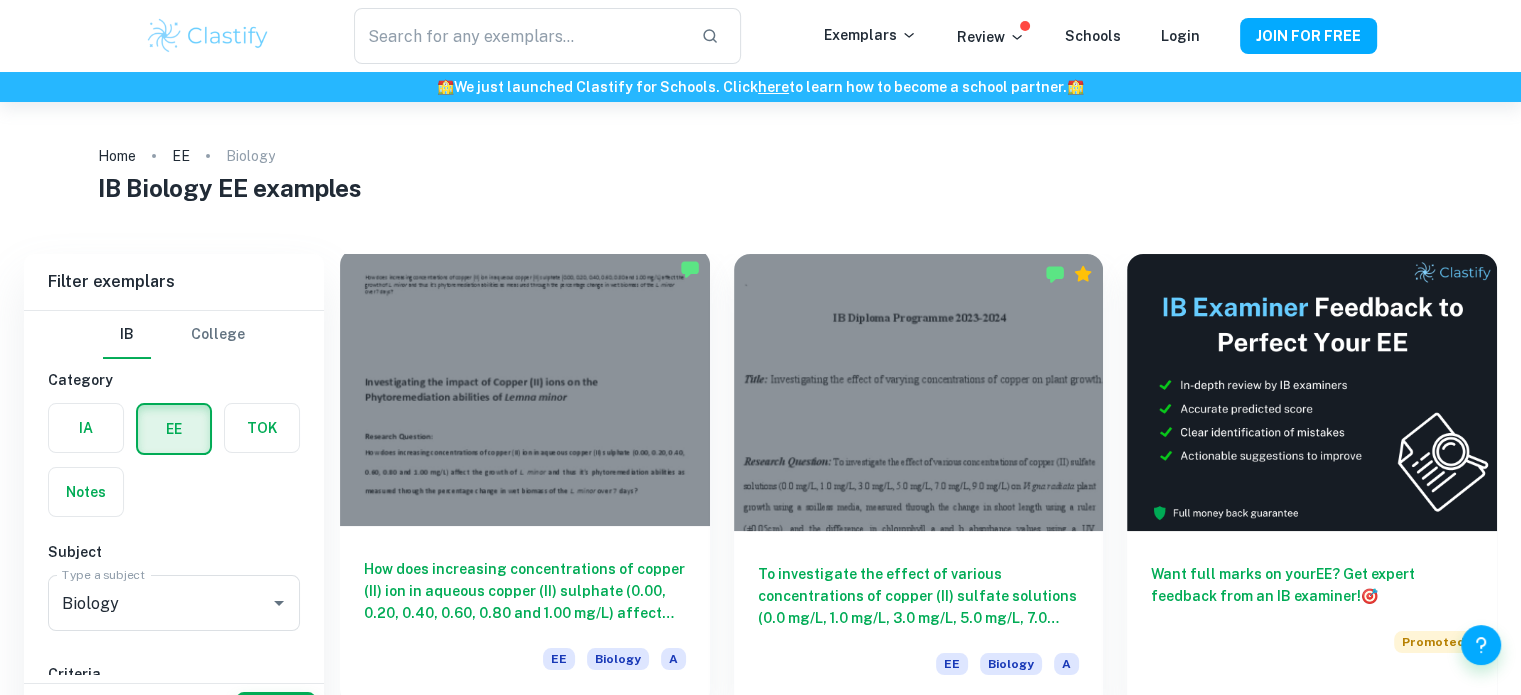 scroll, scrollTop: 51, scrollLeft: 0, axis: vertical 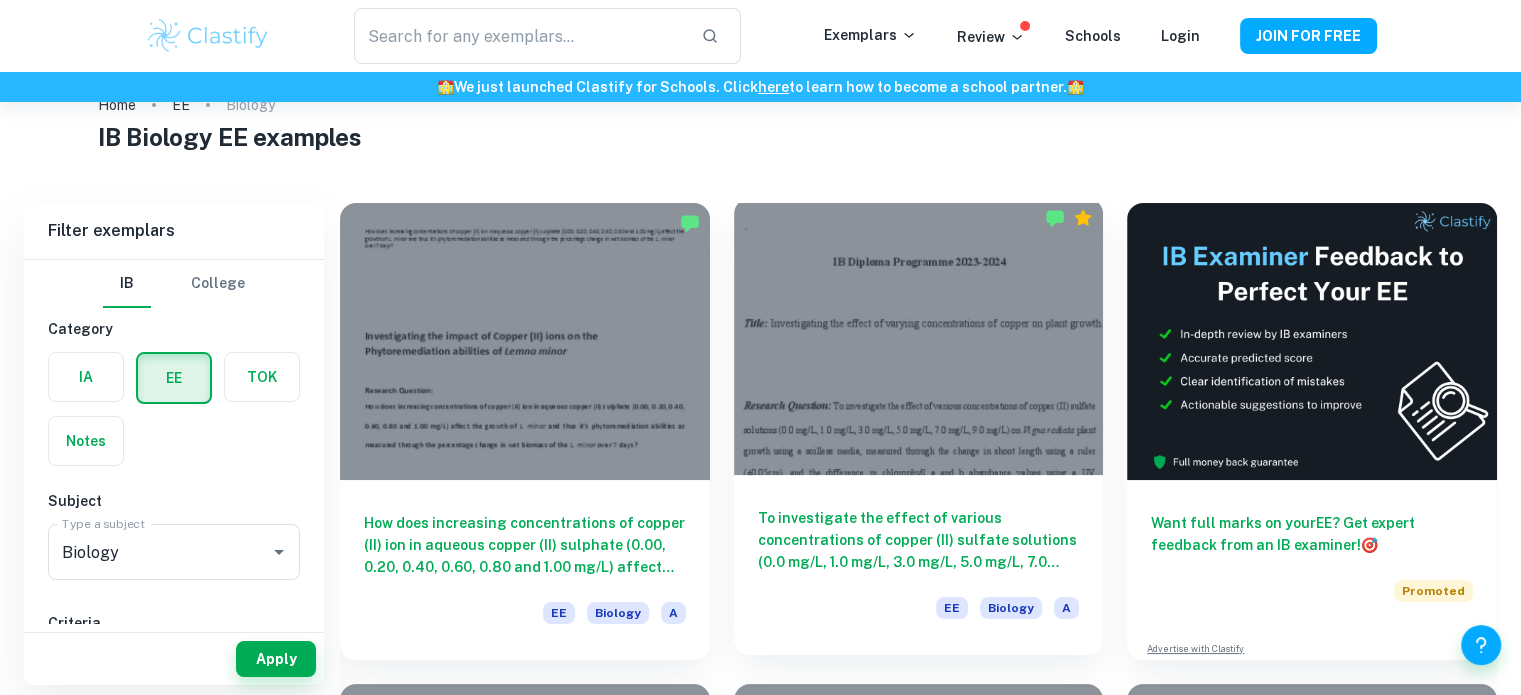 click at bounding box center (919, 336) 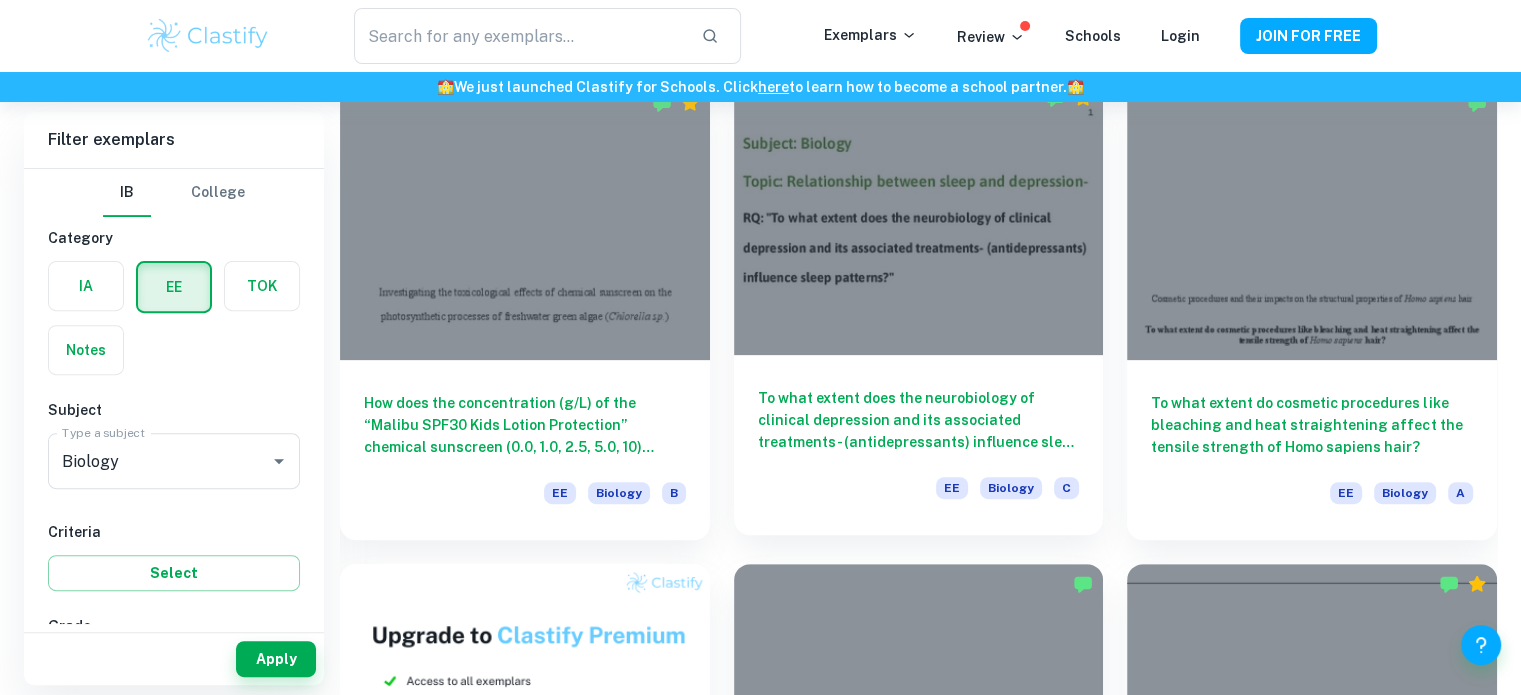 scroll, scrollTop: 532, scrollLeft: 0, axis: vertical 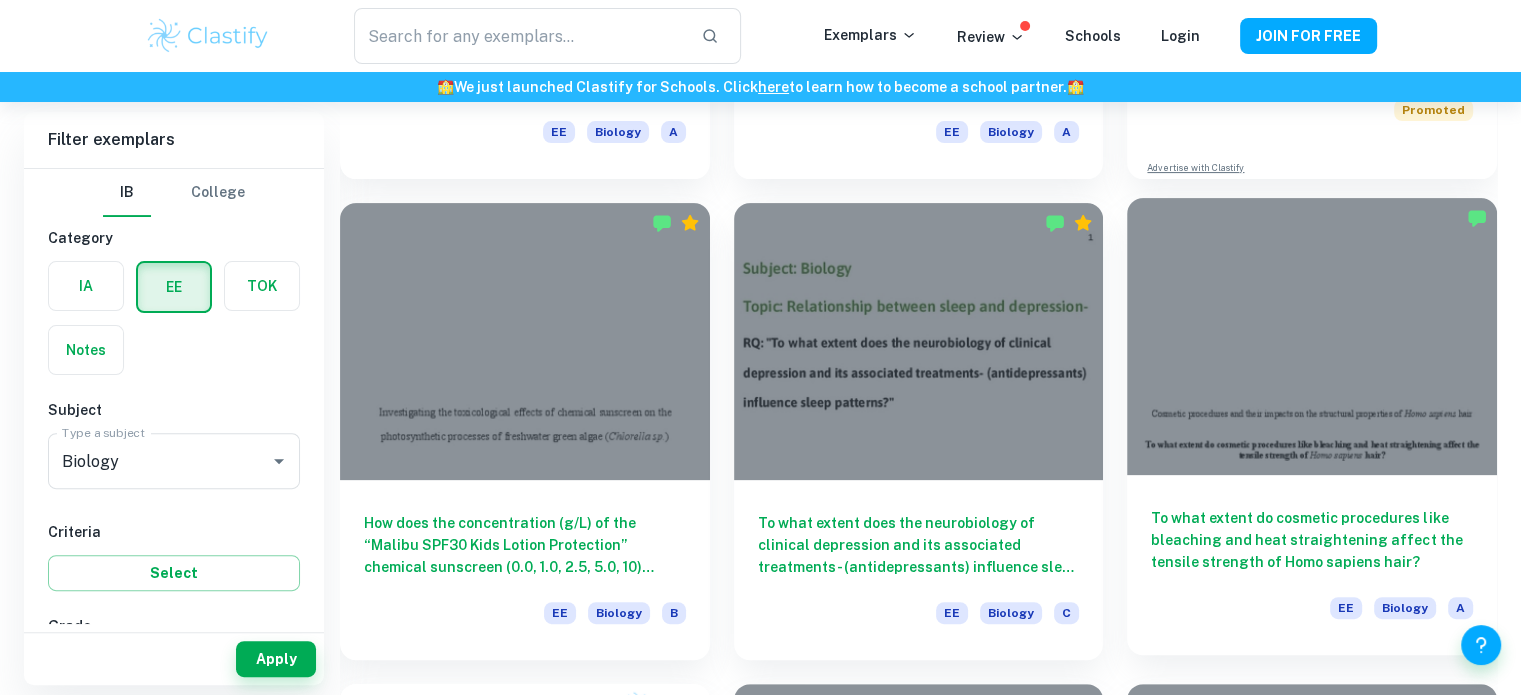 click at bounding box center (1312, 336) 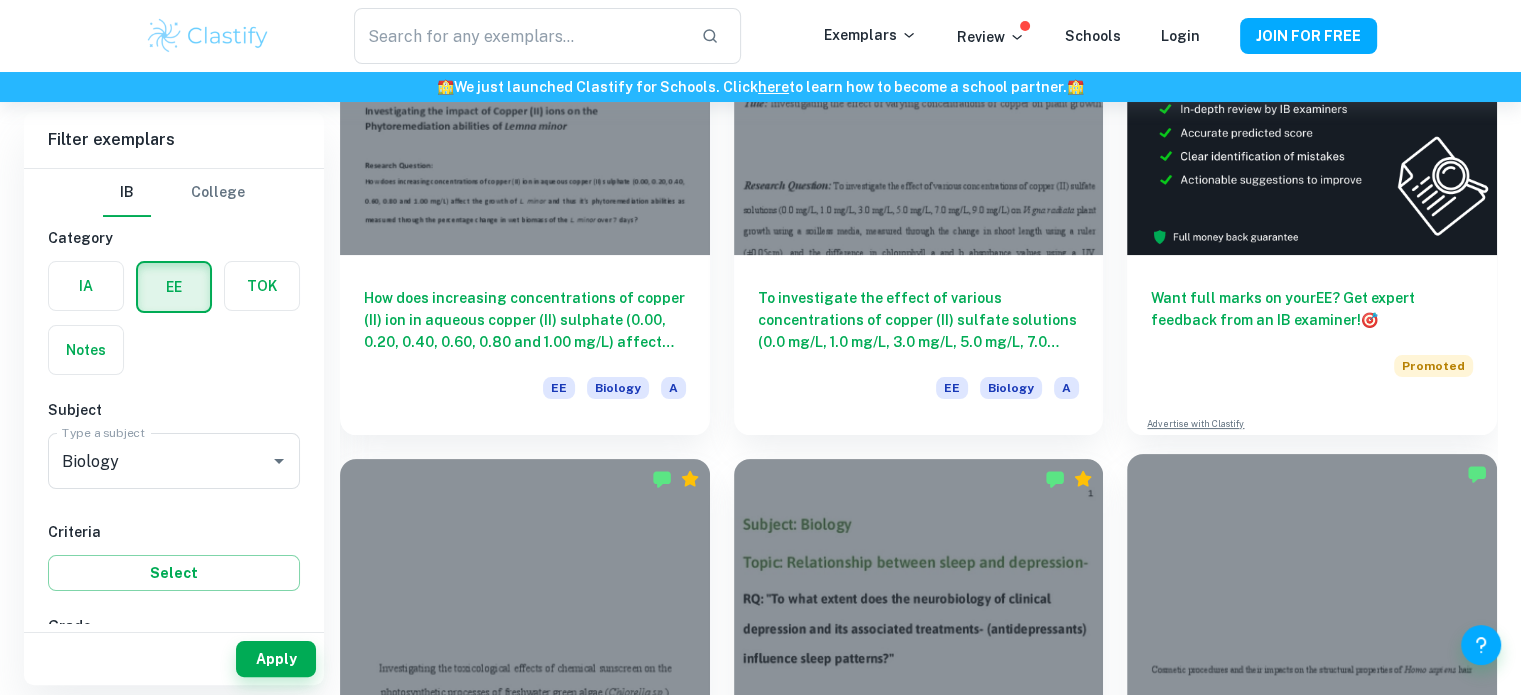 scroll, scrollTop: 243, scrollLeft: 0, axis: vertical 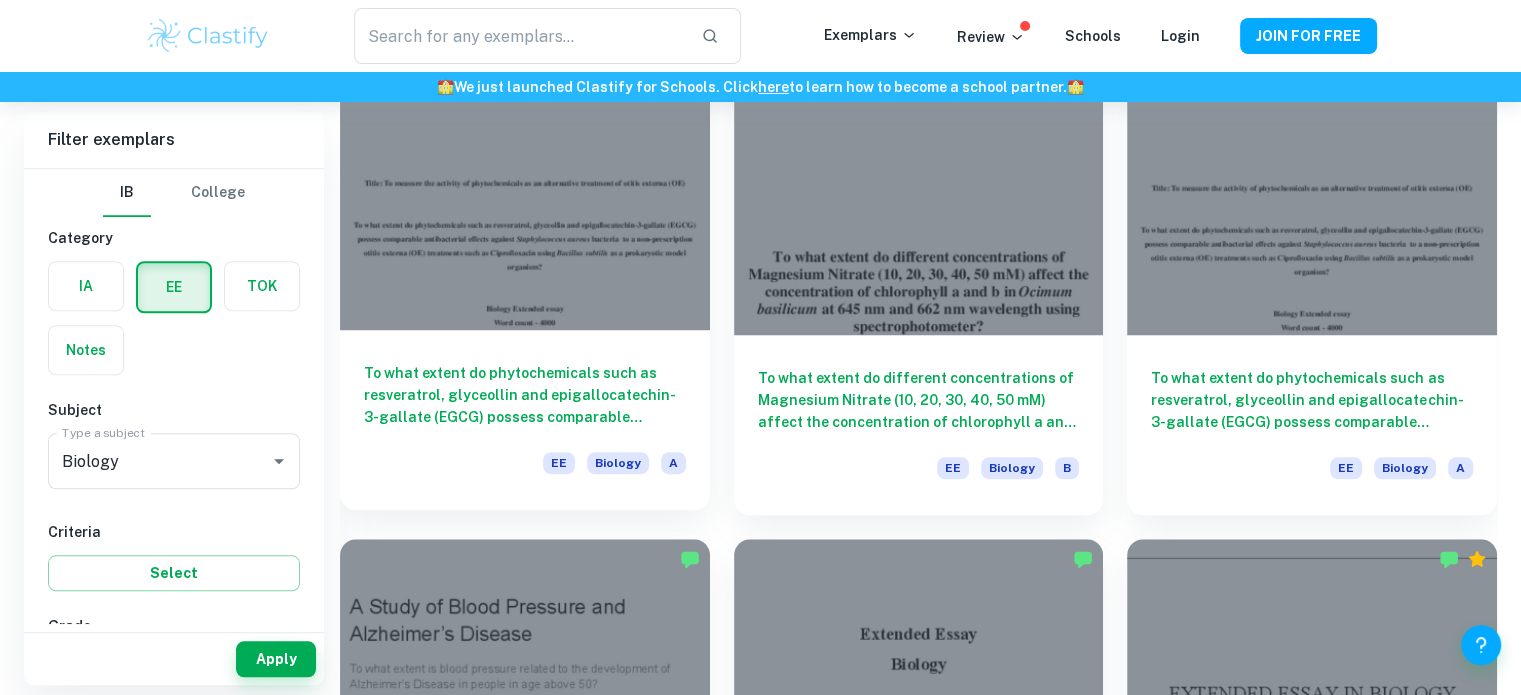 click on "To what extent do phytochemicals such as resveratrol, glyceollin and epigallocatechin-3-gallate (EGCG) possess comparable antibacterial effects against Staphylococcus aureus bacteria to a non-prescription otitis externa (OE) treatments such as Ciprofloxacin using Bacillus subtilis as a prokaryotic model organism?" at bounding box center [525, 395] 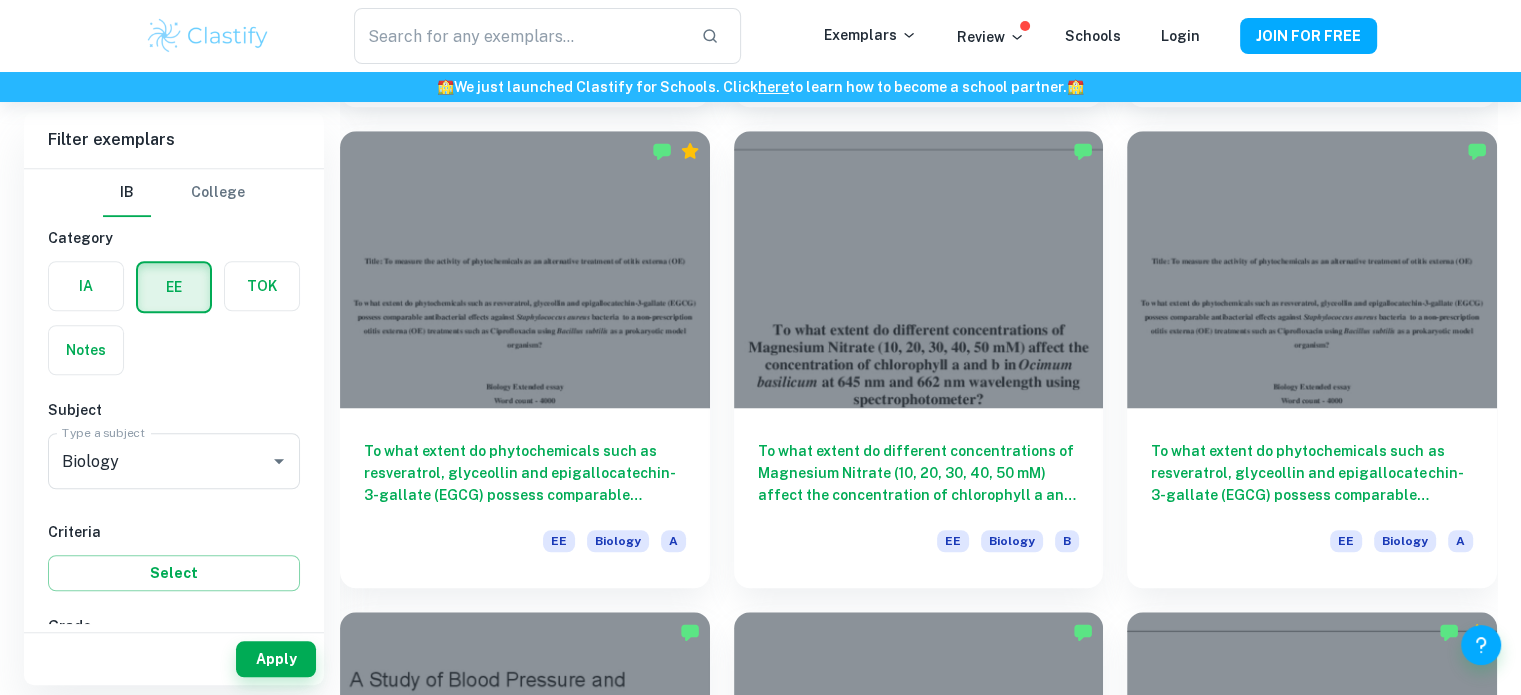 scroll, scrollTop: 1566, scrollLeft: 0, axis: vertical 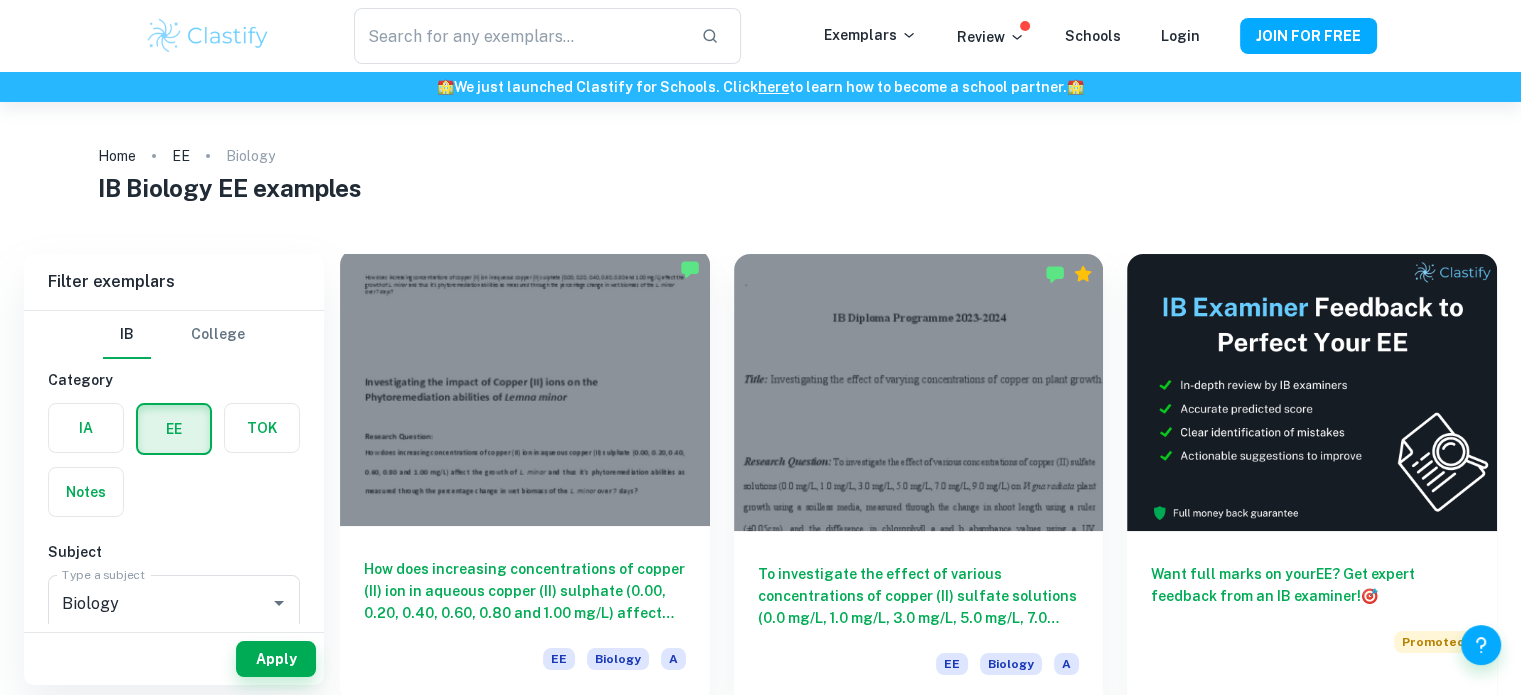 click at bounding box center [525, 387] 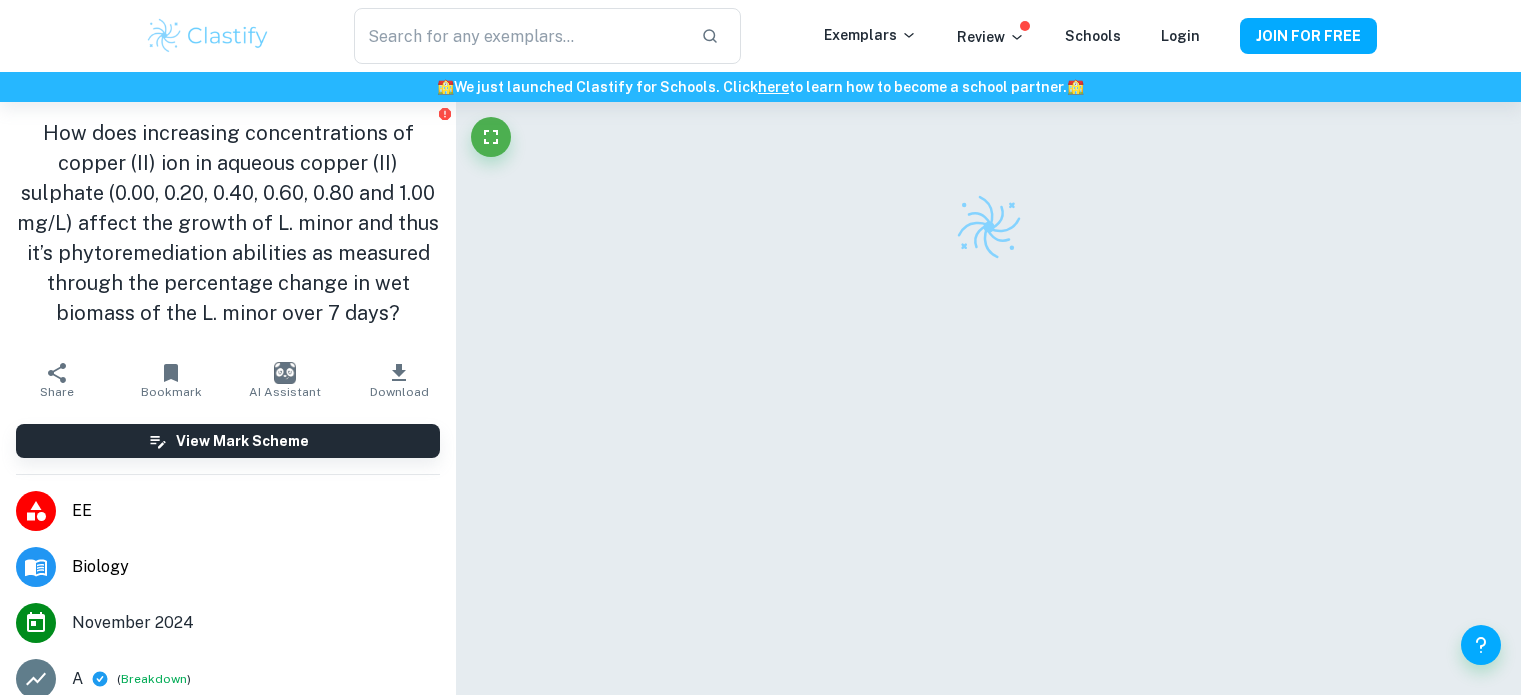 scroll, scrollTop: 0, scrollLeft: 0, axis: both 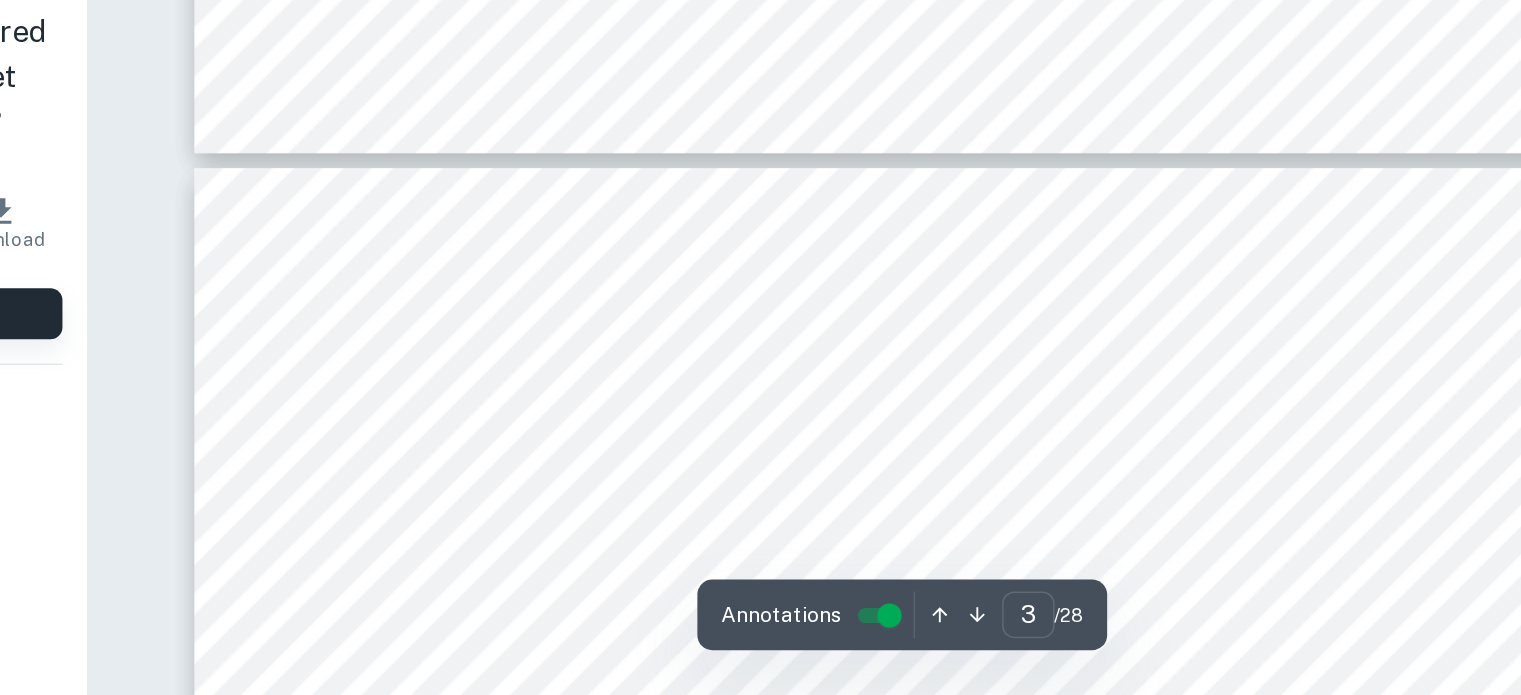 type on "4" 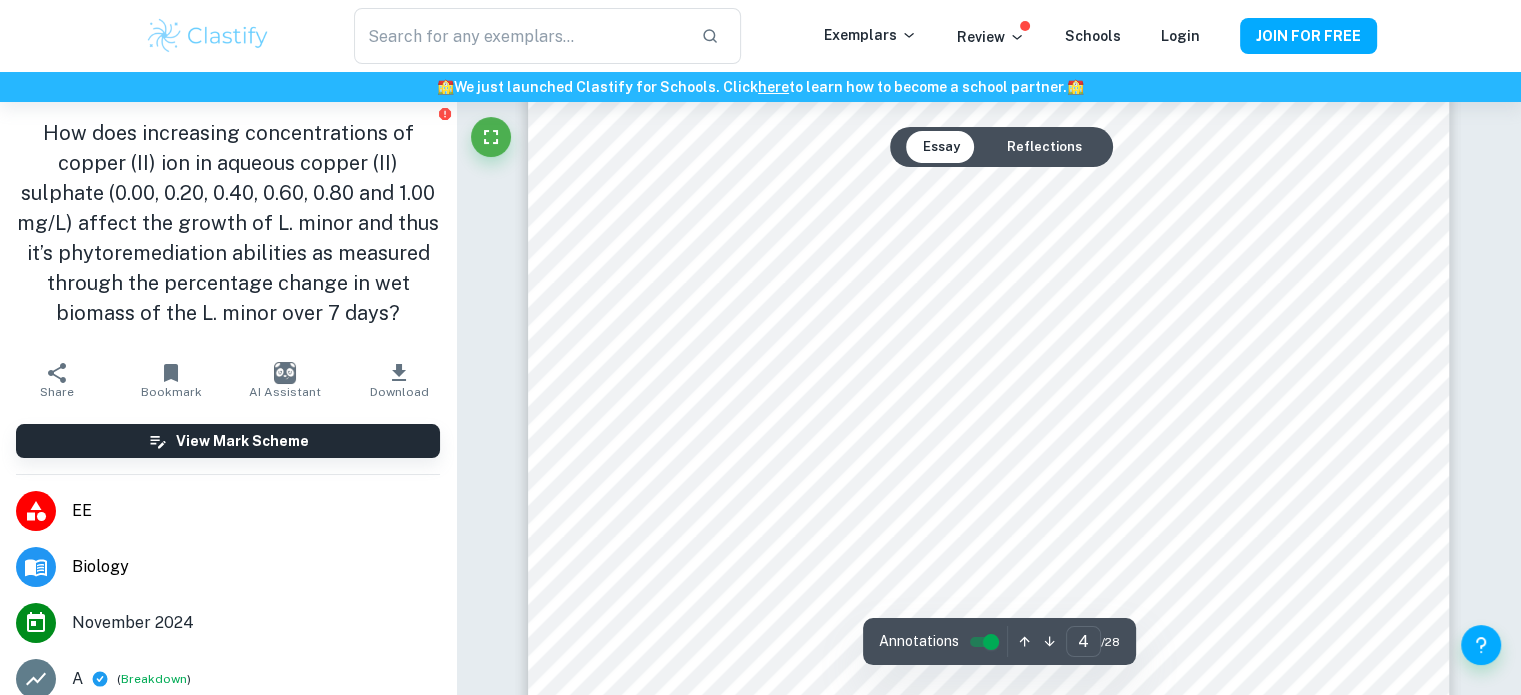 scroll, scrollTop: 3982, scrollLeft: 0, axis: vertical 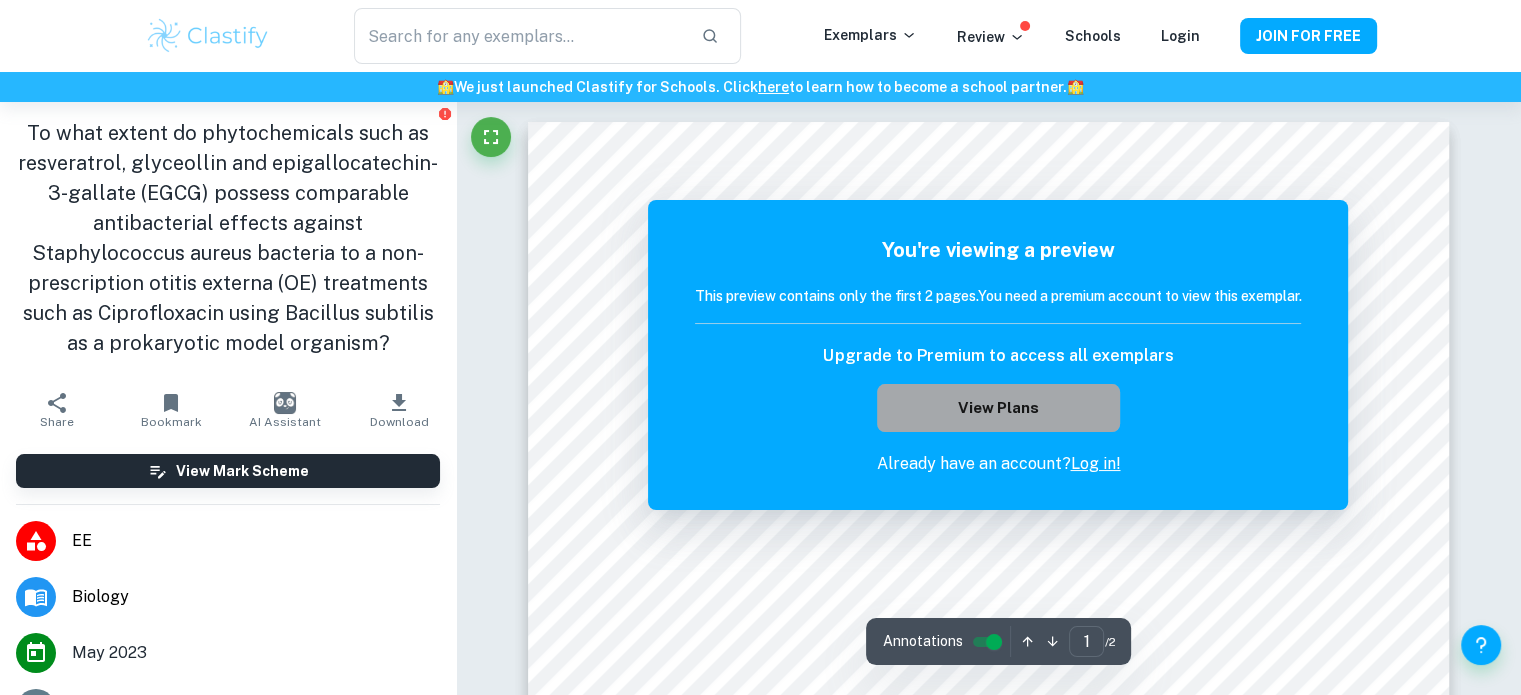 click on "View Plans" at bounding box center (998, 408) 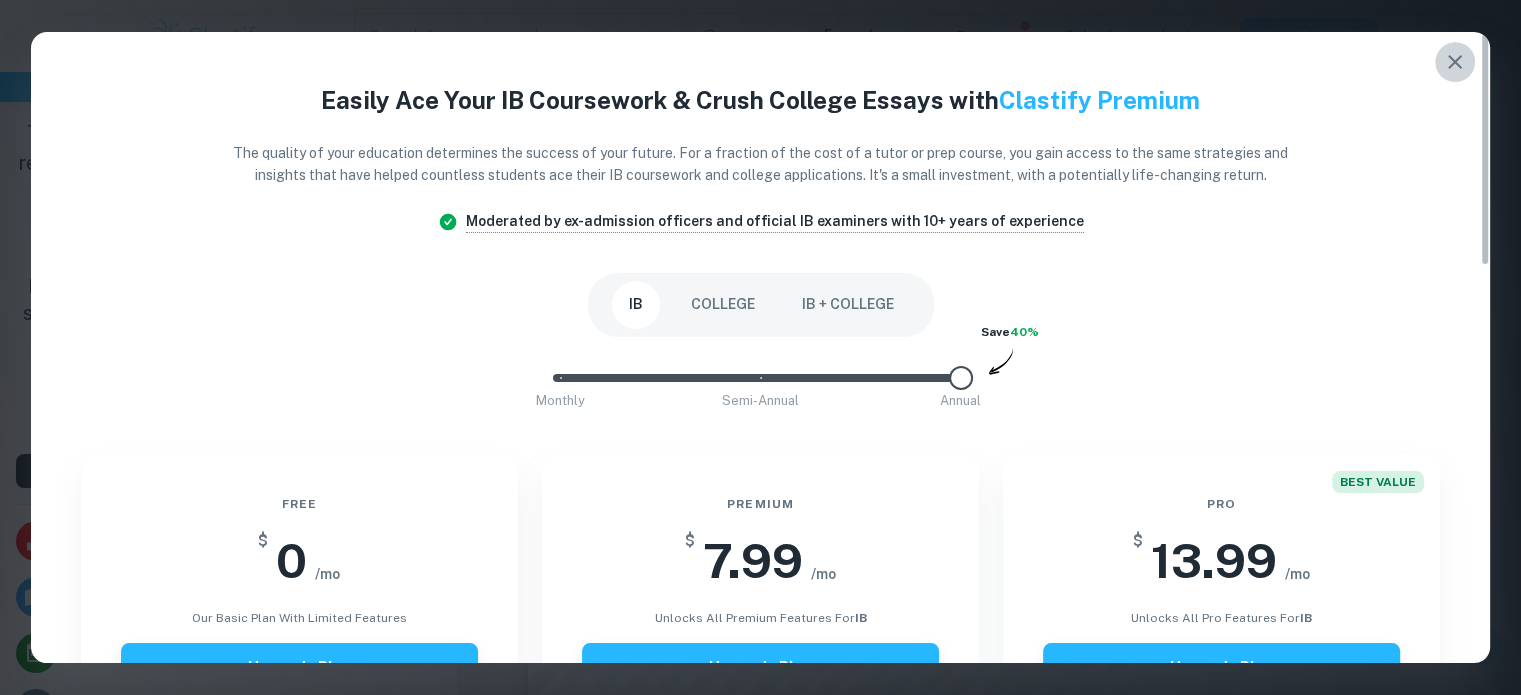 click 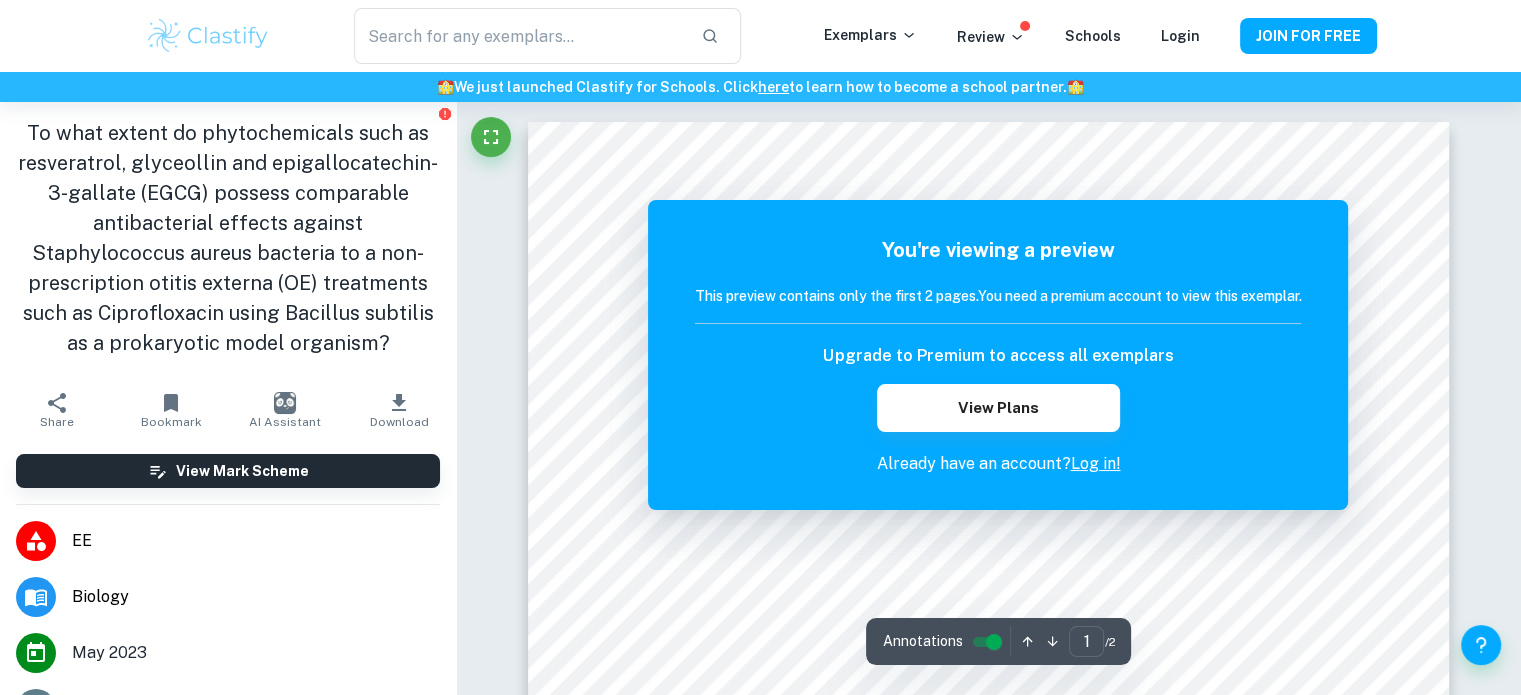 click on "You're viewing a preview This preview contains only the first 2 pages.  You need a premium account to view this exemplar. Upgrade to Premium to access all exemplars View Plans   Already have an account?  Log in!" at bounding box center (998, 355) 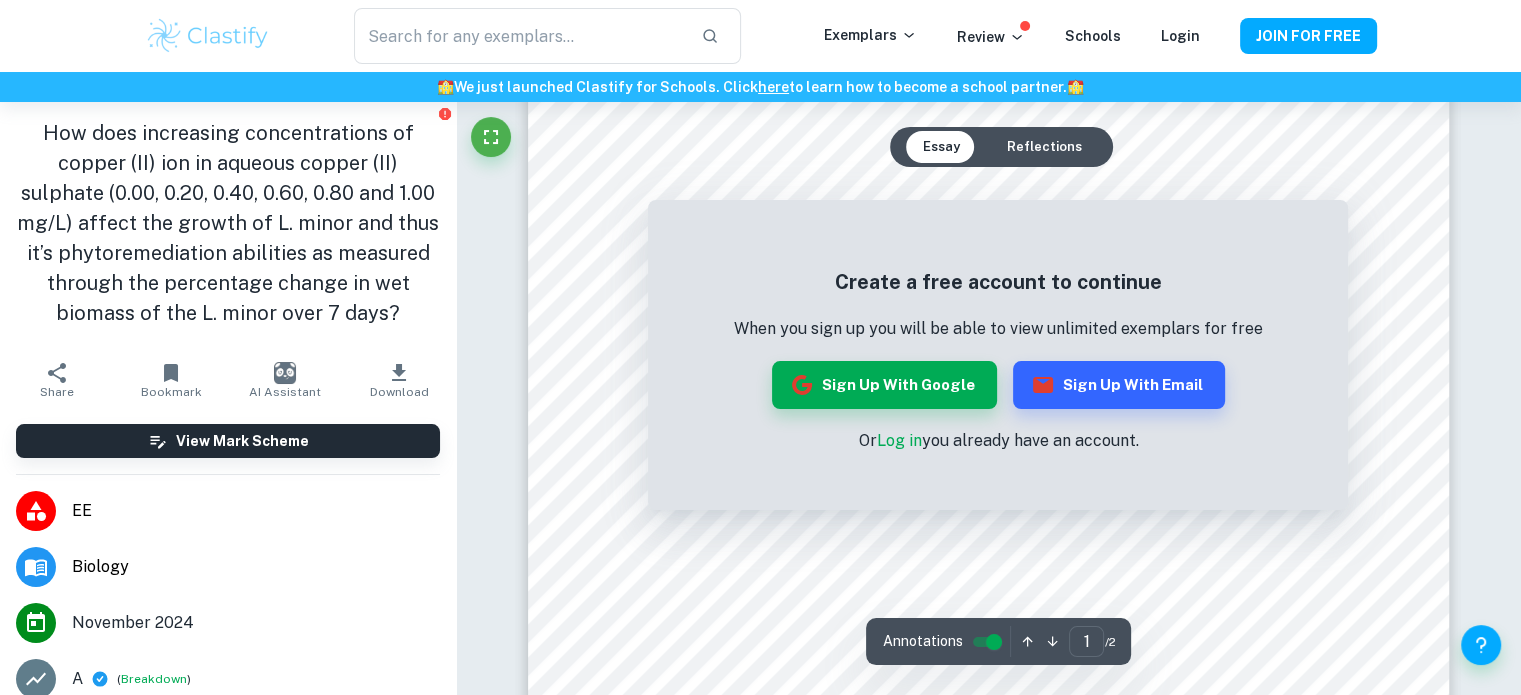 scroll, scrollTop: 356, scrollLeft: 0, axis: vertical 